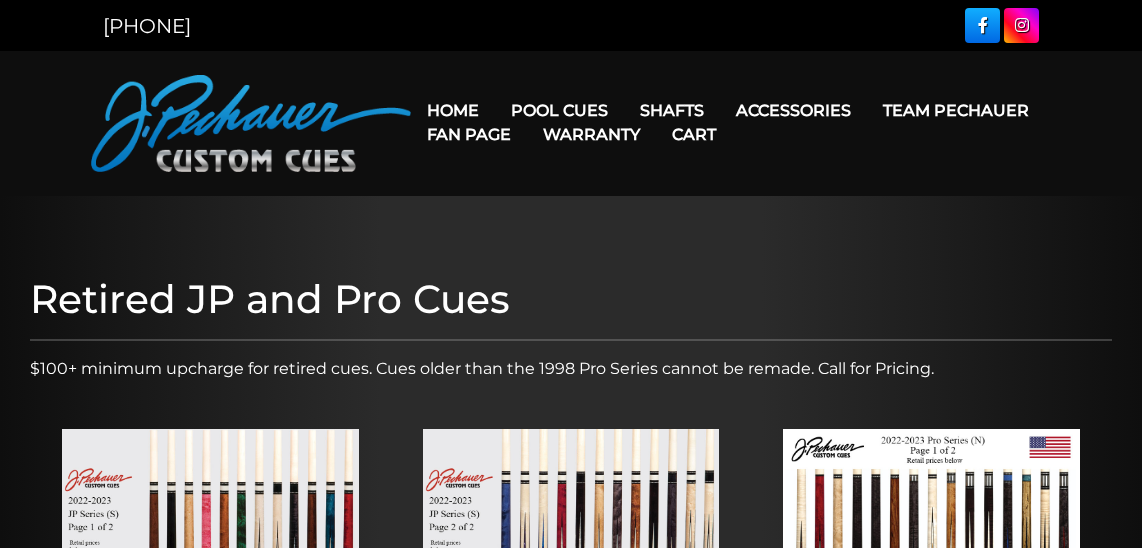 scroll, scrollTop: 324, scrollLeft: 0, axis: vertical 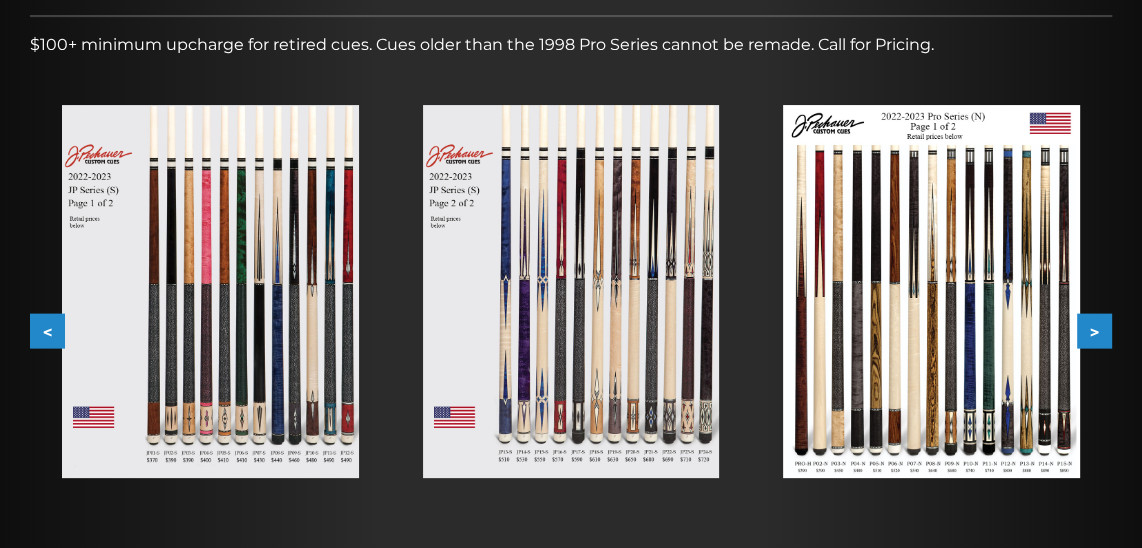 click on ">" at bounding box center (1094, 331) 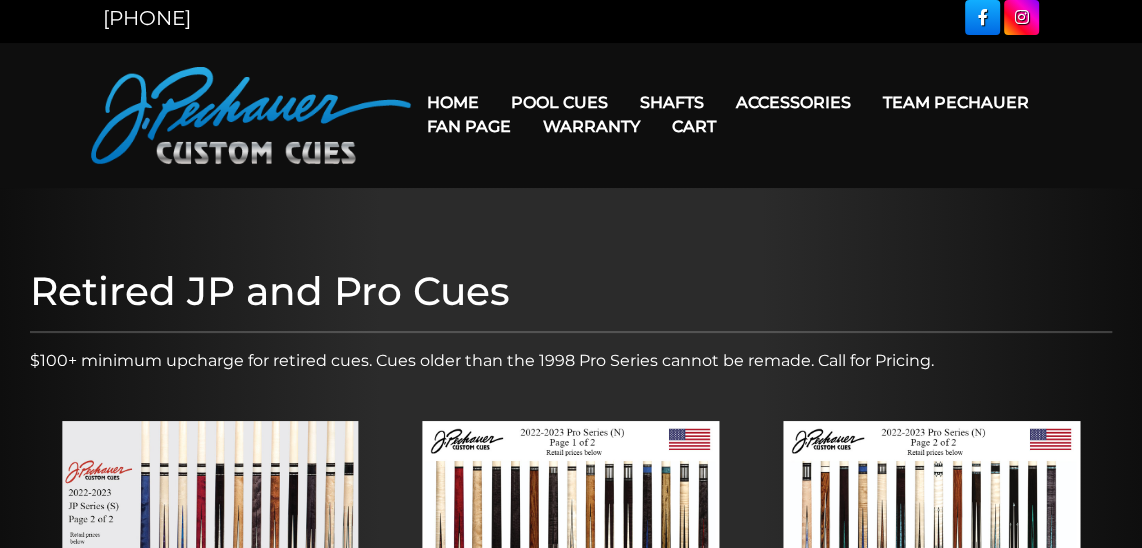 scroll, scrollTop: 0, scrollLeft: 0, axis: both 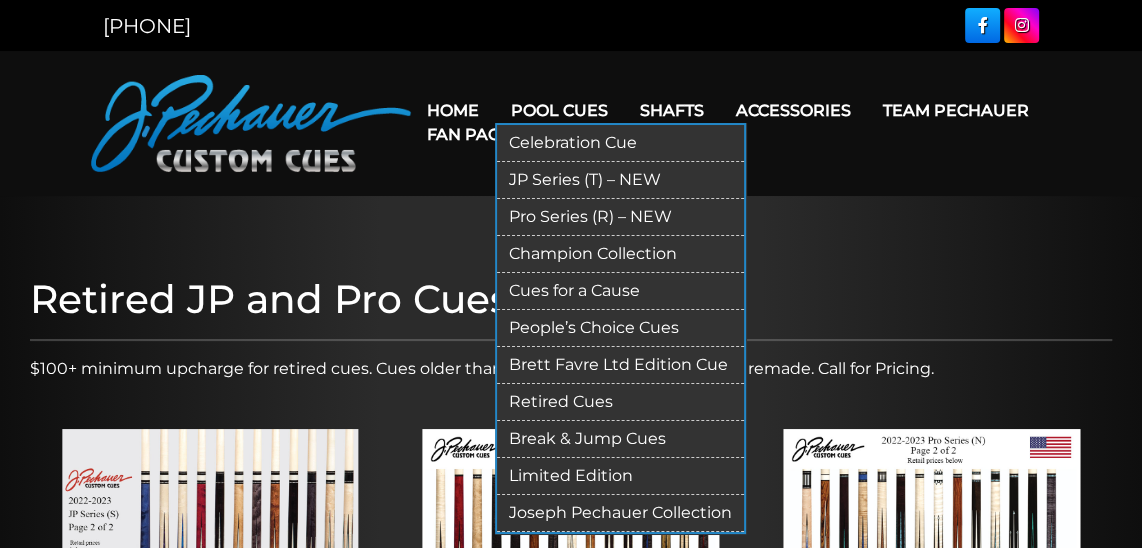 click on "Limited Edition" at bounding box center [620, 476] 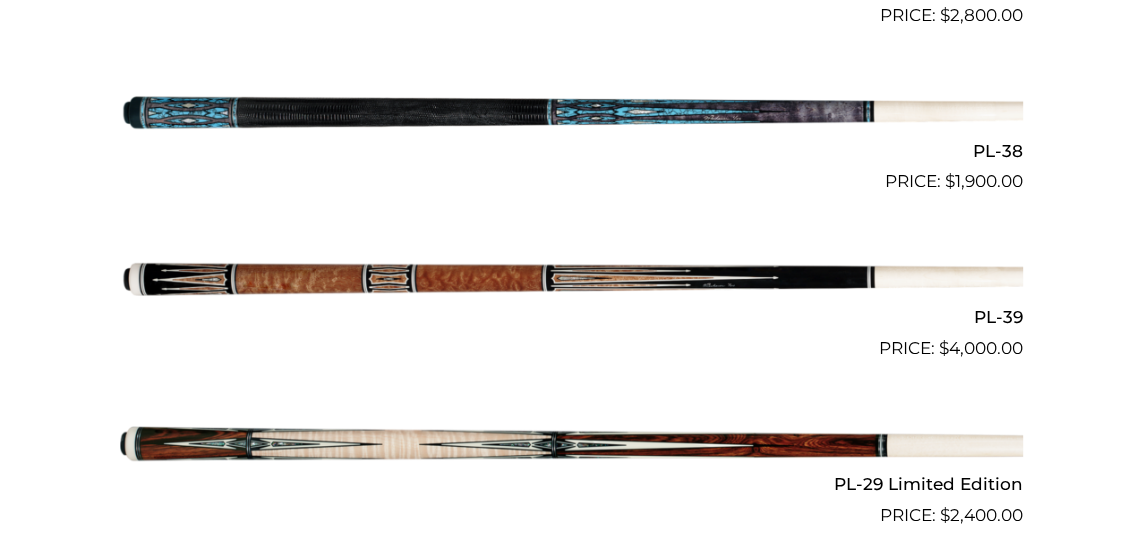scroll, scrollTop: 2160, scrollLeft: 0, axis: vertical 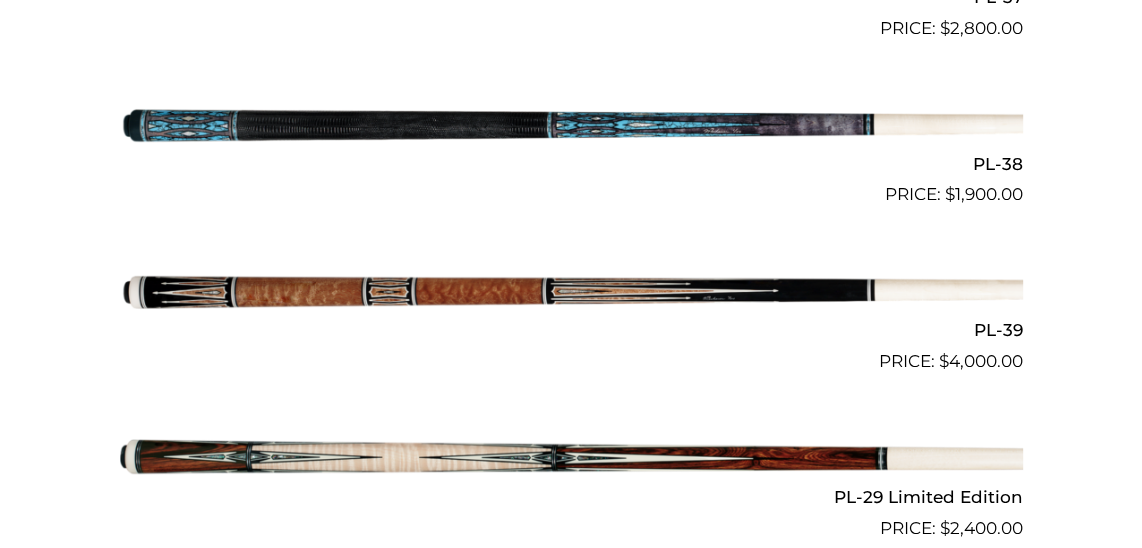 click at bounding box center [571, 291] 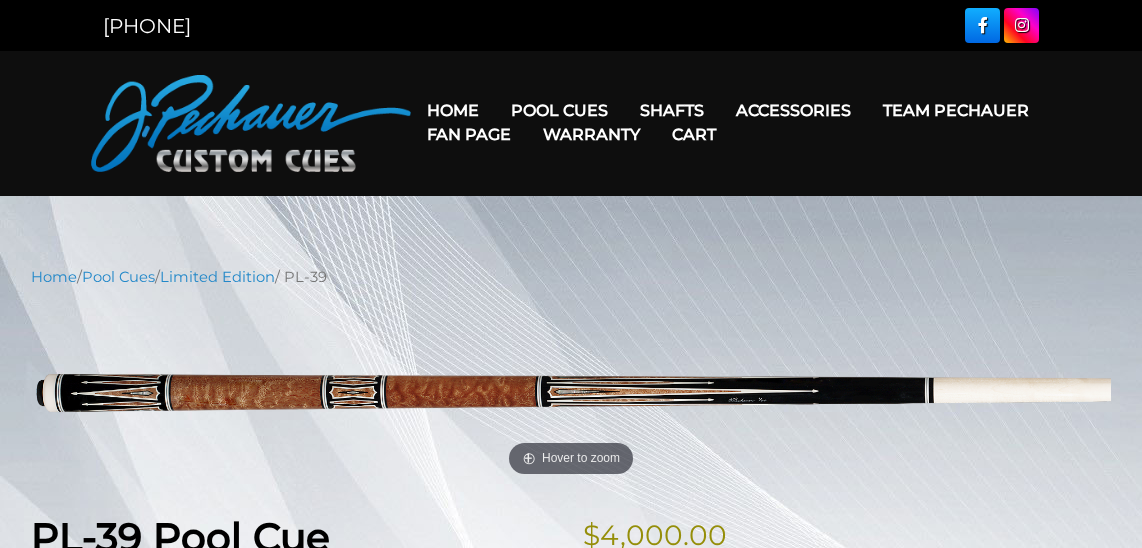 scroll, scrollTop: 0, scrollLeft: 0, axis: both 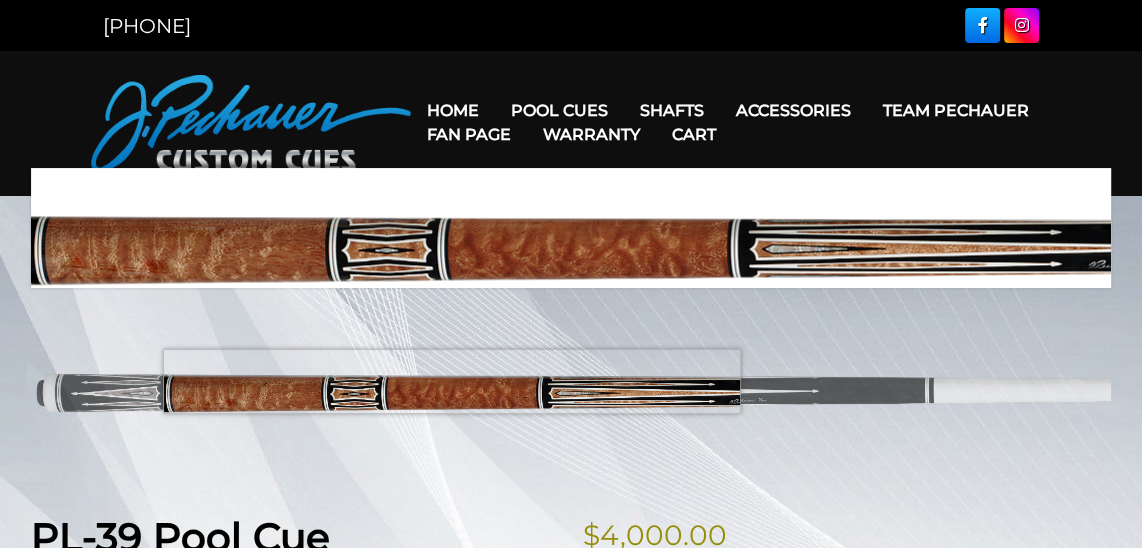 click at bounding box center [571, 393] 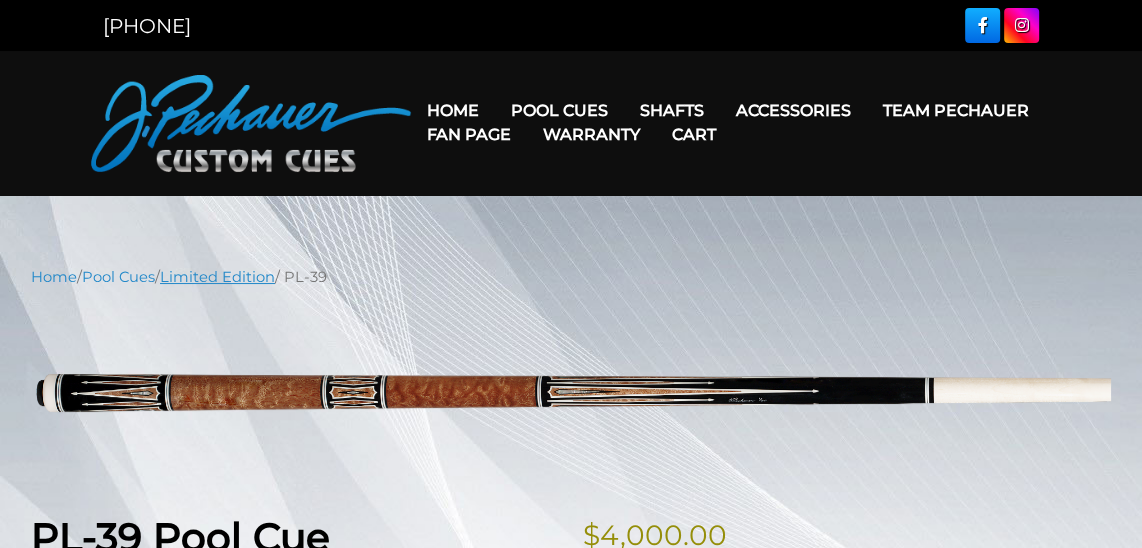 click on "Limited Edition" at bounding box center [217, 277] 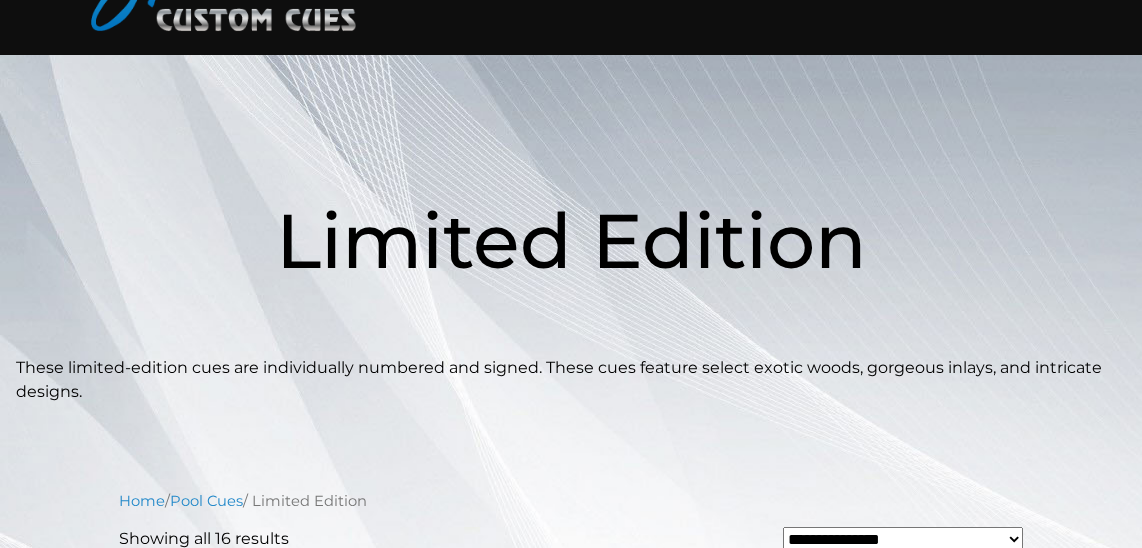 scroll, scrollTop: 0, scrollLeft: 0, axis: both 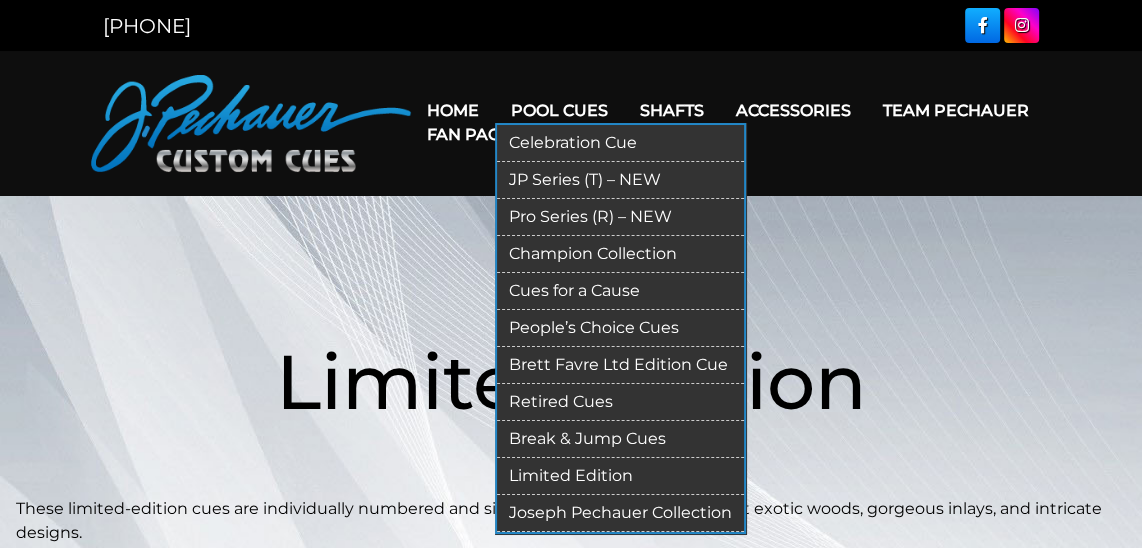 click on "Retired Cues" at bounding box center (620, 402) 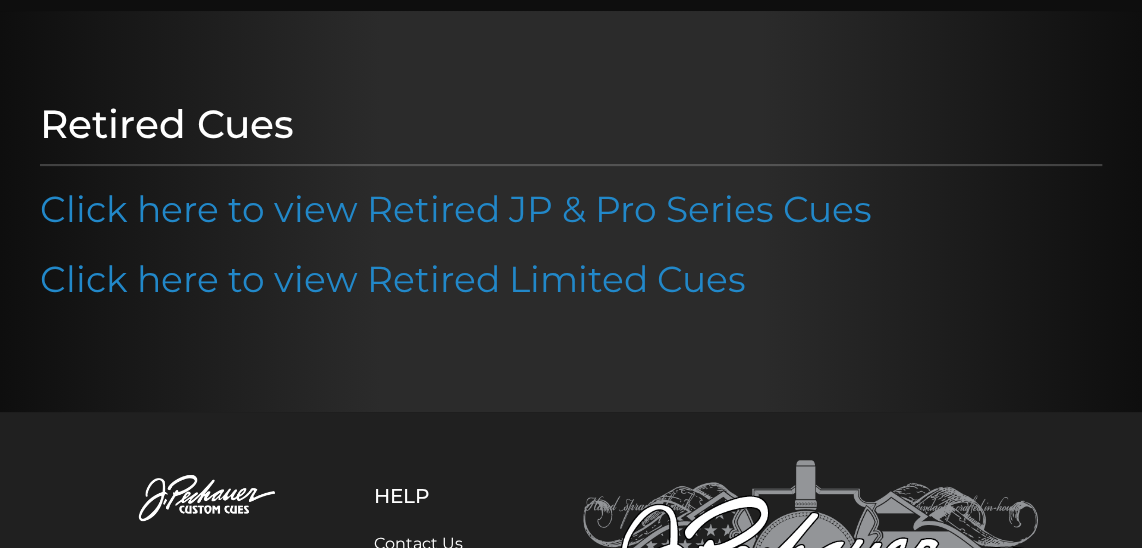 scroll, scrollTop: 216, scrollLeft: 0, axis: vertical 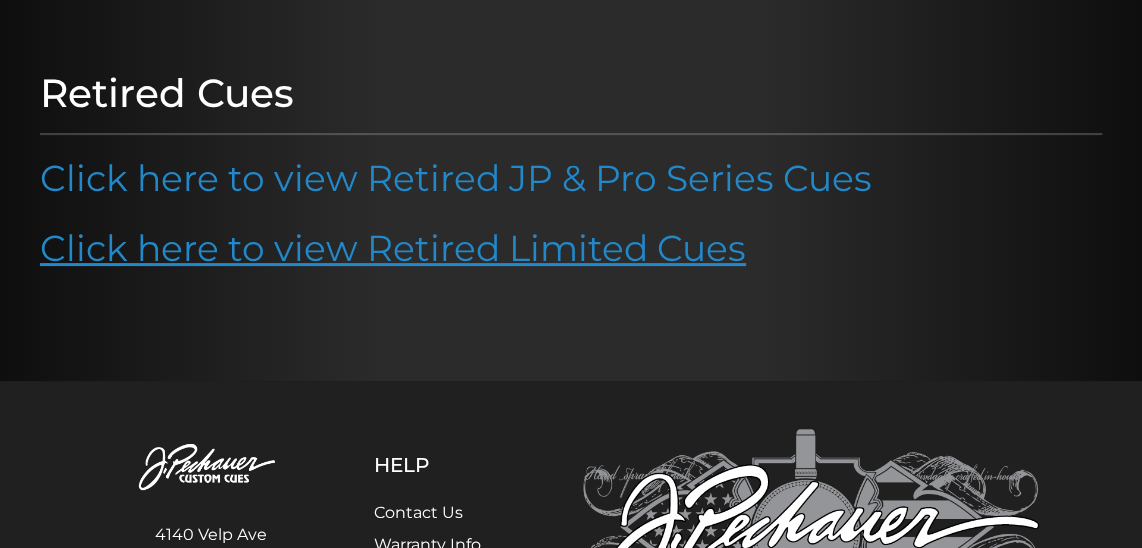 click on "Click here to view Retired Limited Cues" at bounding box center [393, 248] 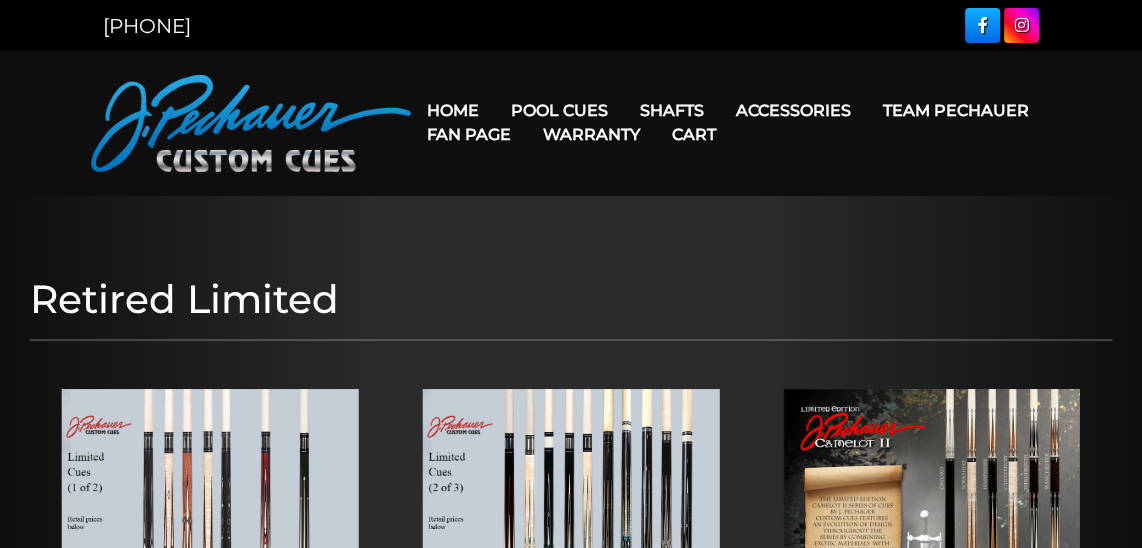 scroll, scrollTop: 432, scrollLeft: 0, axis: vertical 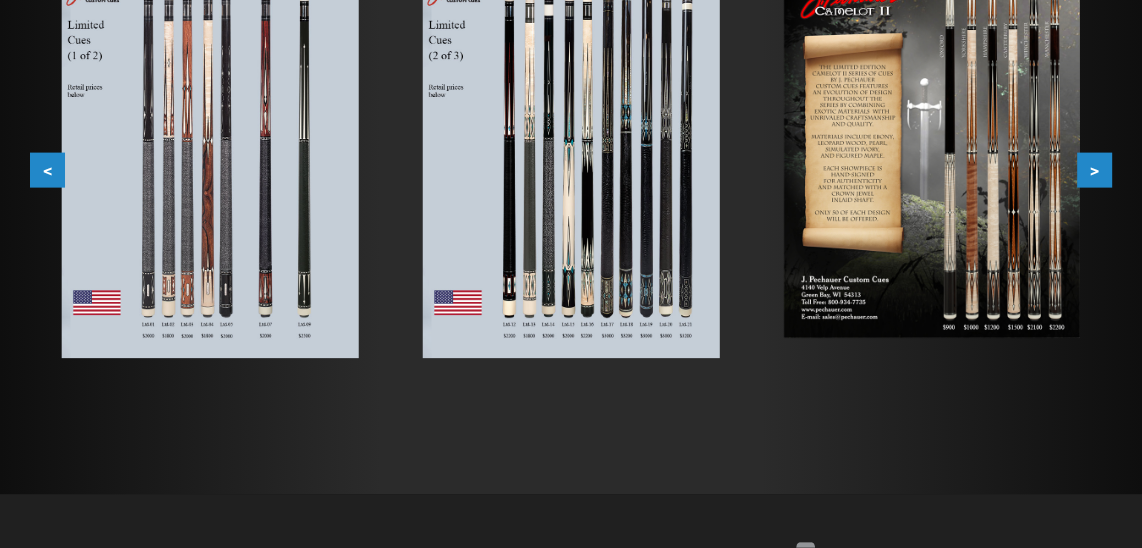 click at bounding box center (571, 158) 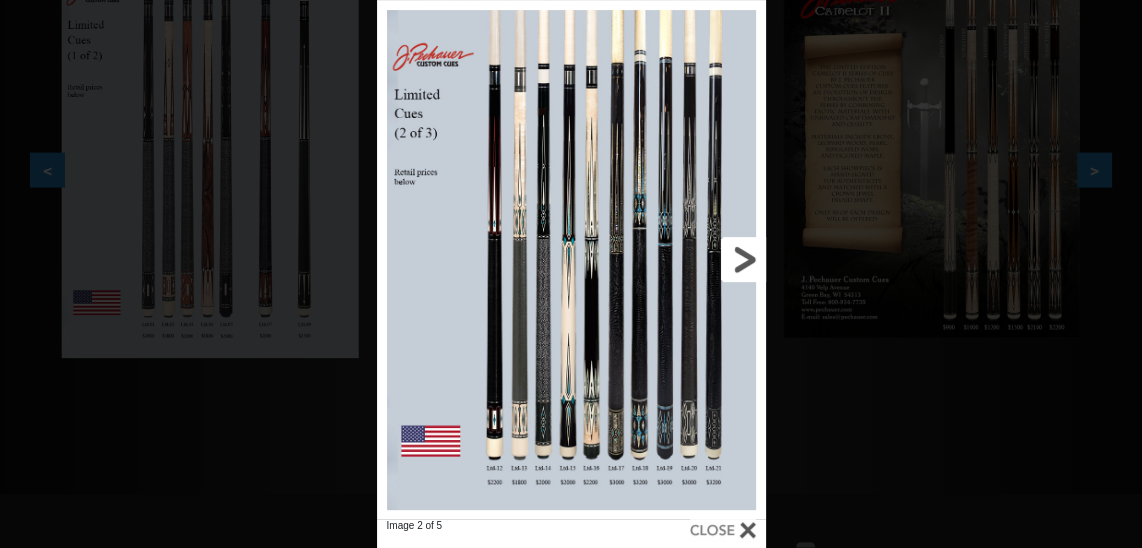 click at bounding box center [677, 259] 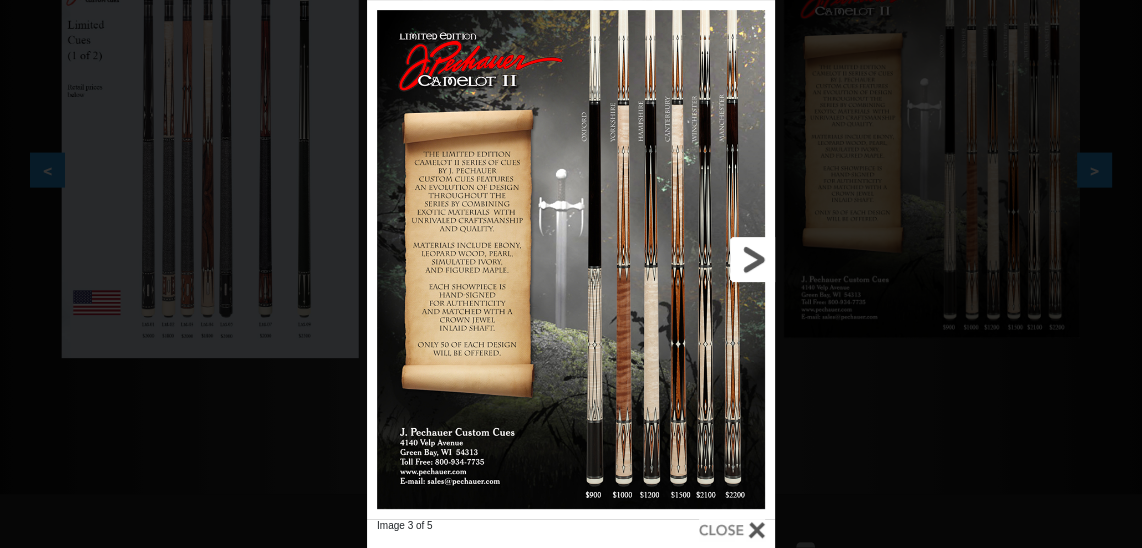 click at bounding box center (683, 259) 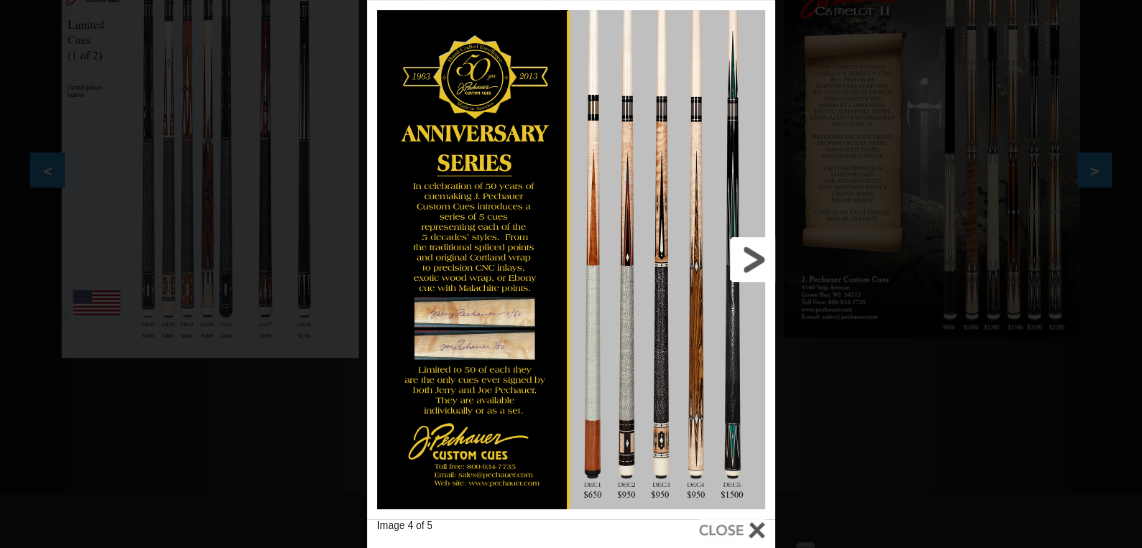 click at bounding box center [683, 259] 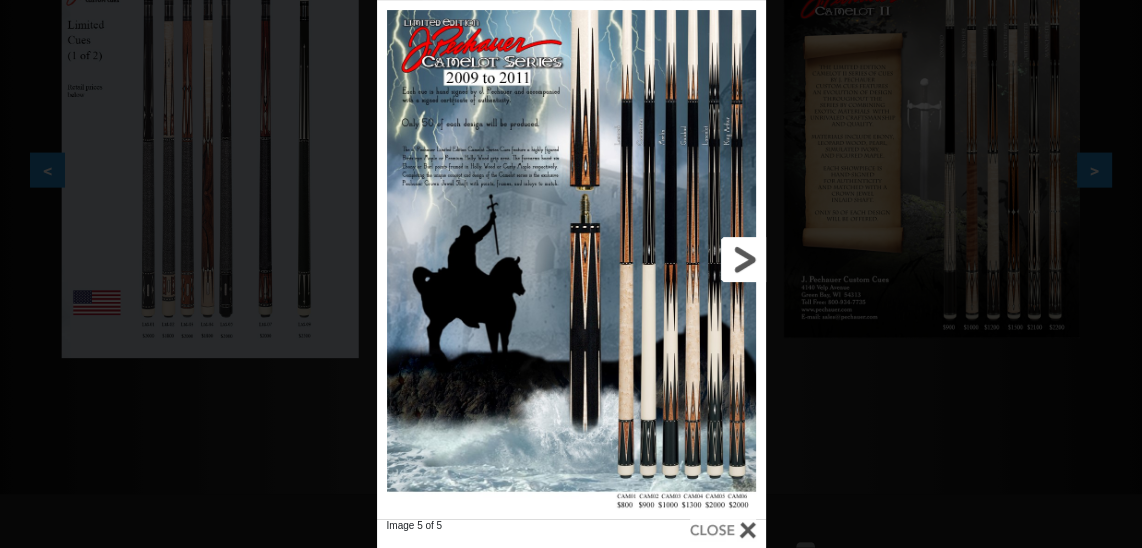 click at bounding box center (677, 259) 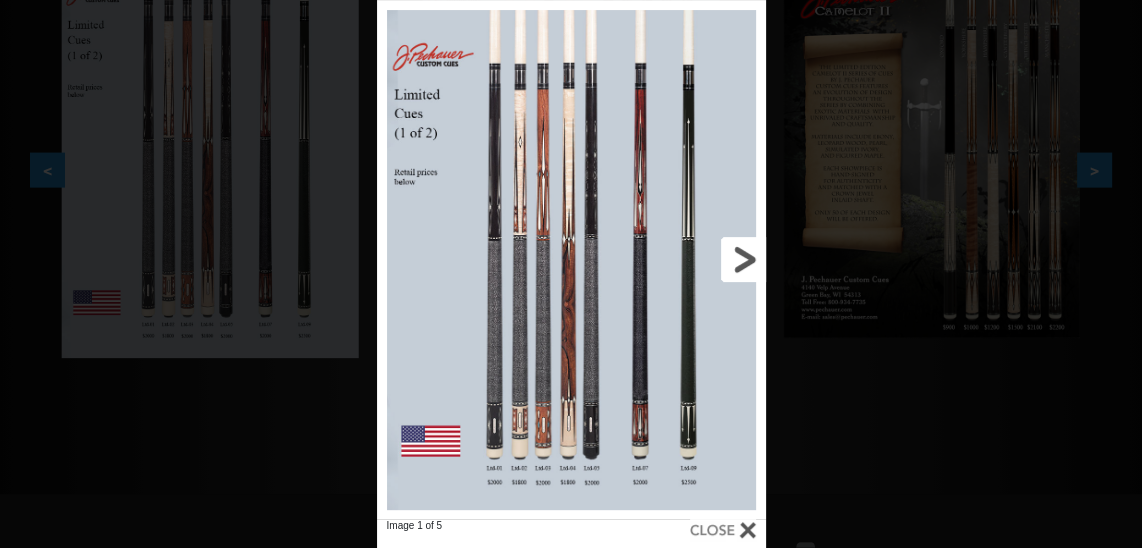 click at bounding box center (677, 259) 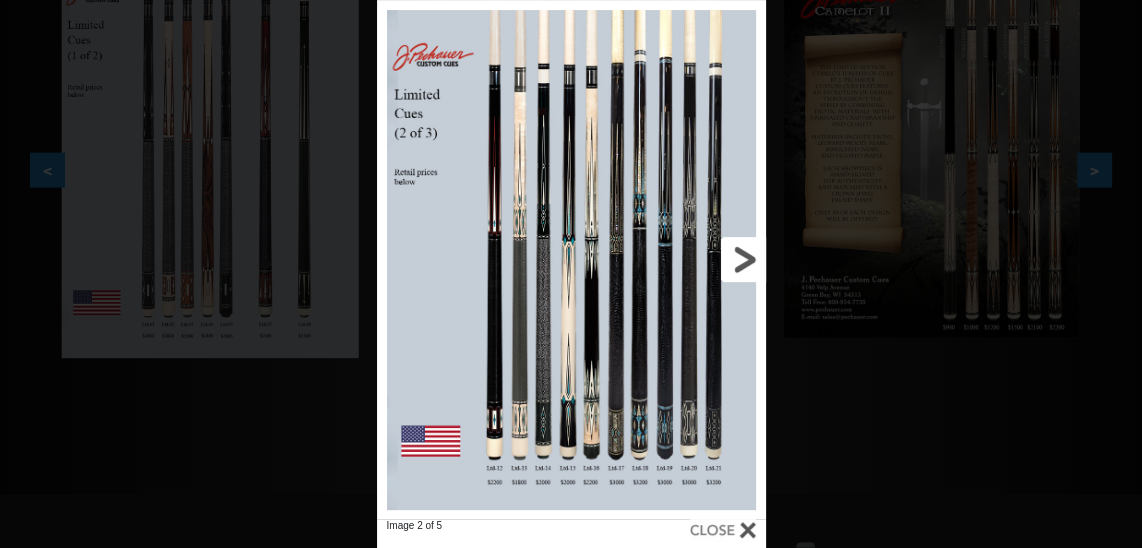 click at bounding box center [677, 259] 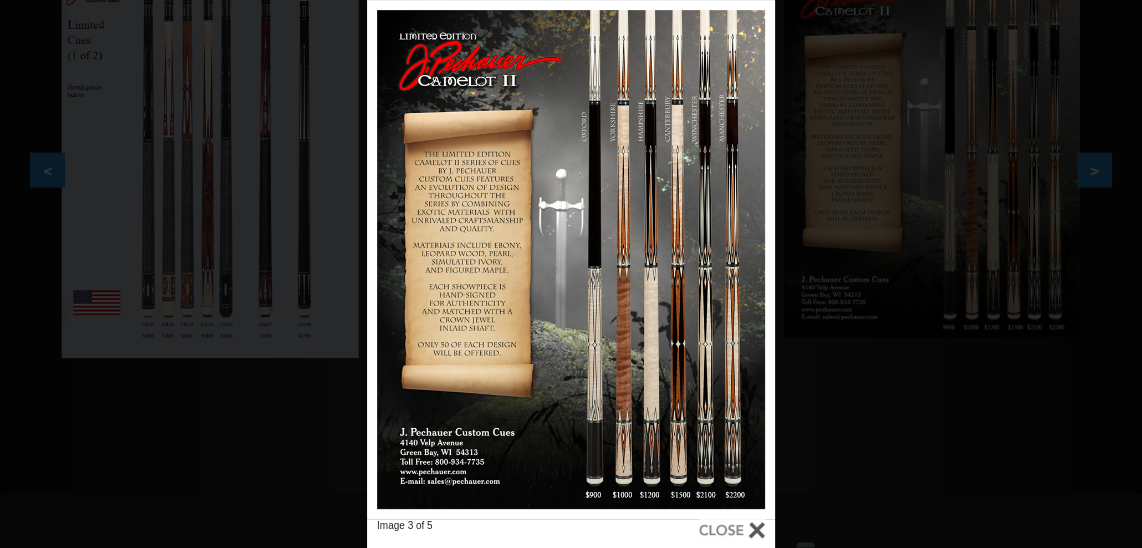 click on "Image 3 of 5" at bounding box center [571, 274] 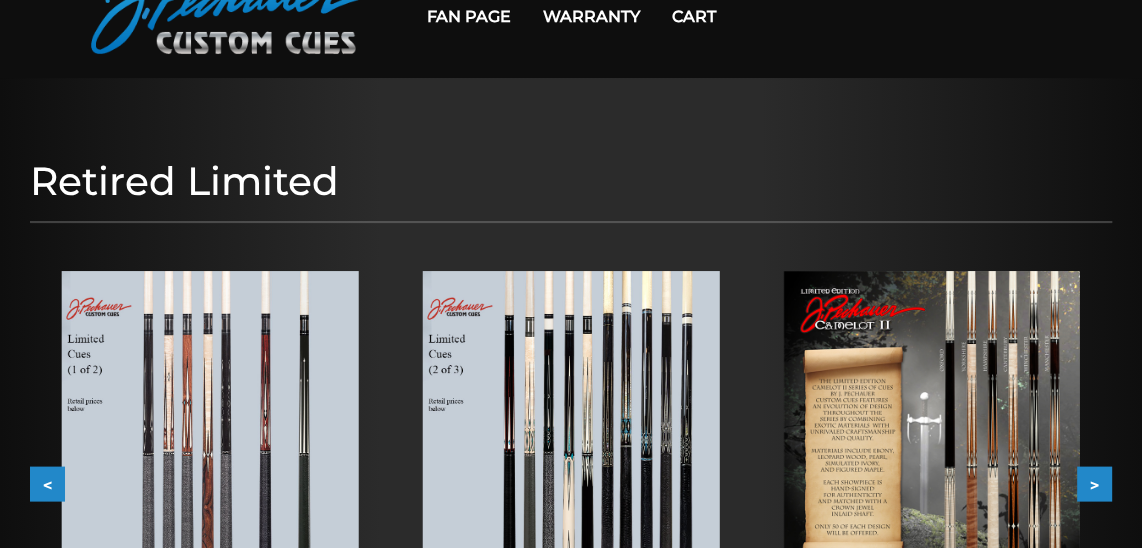 scroll, scrollTop: 108, scrollLeft: 0, axis: vertical 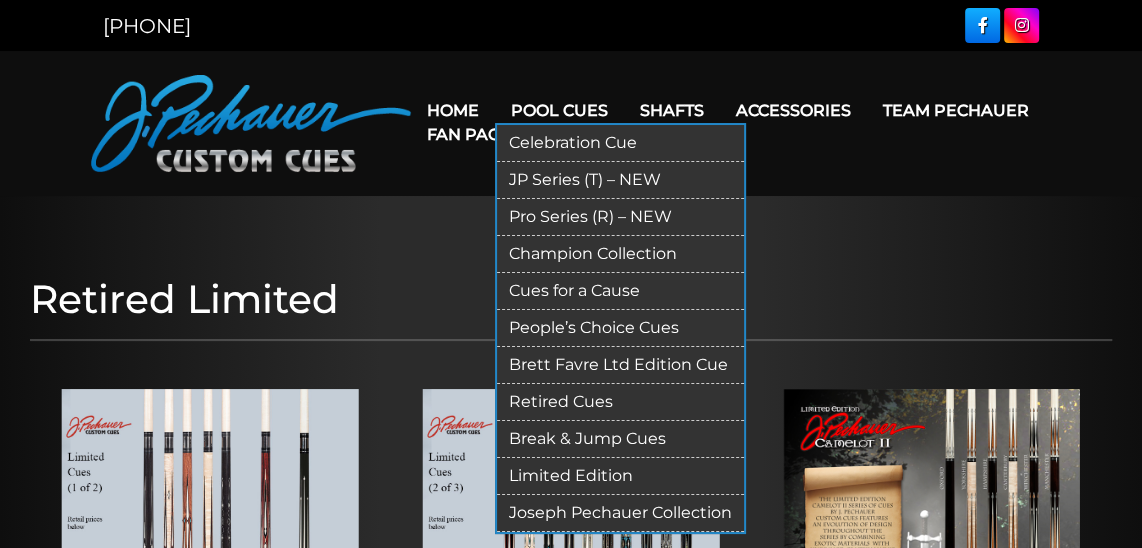 click on "Limited Edition" at bounding box center [620, 476] 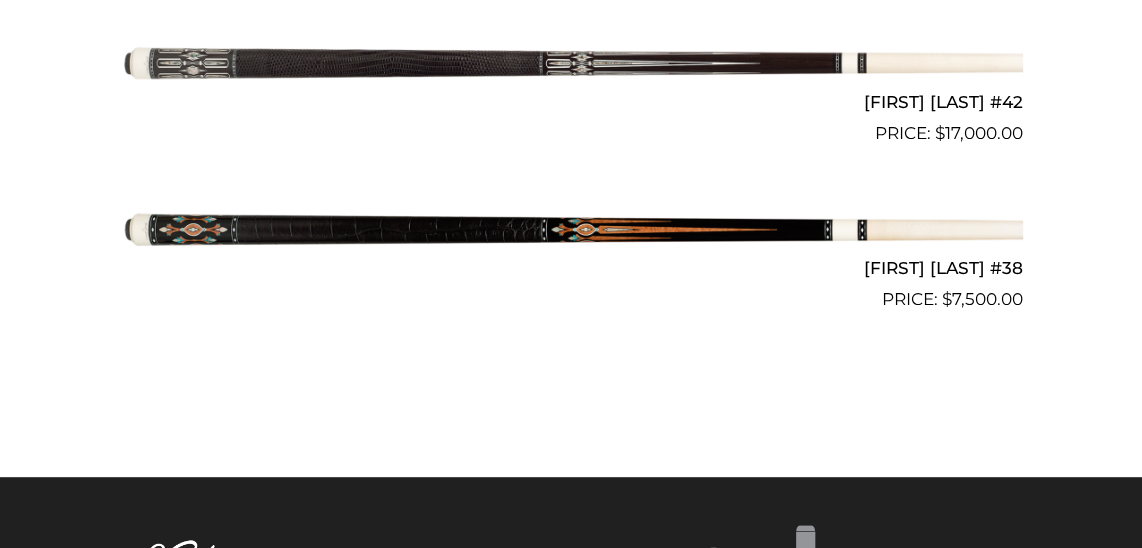scroll, scrollTop: 2052, scrollLeft: 0, axis: vertical 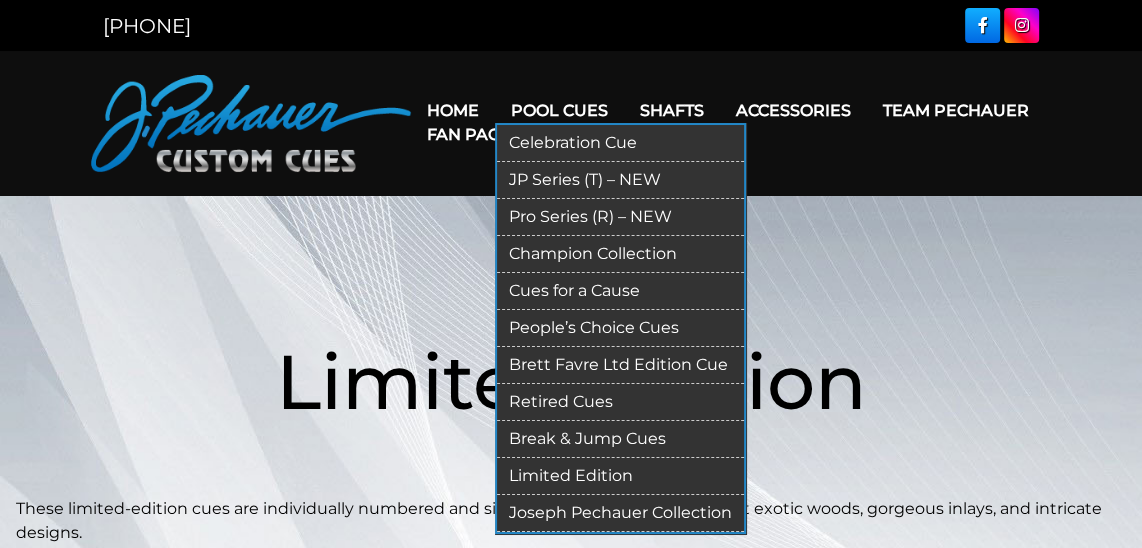 click on "Retired Cues" at bounding box center [620, 402] 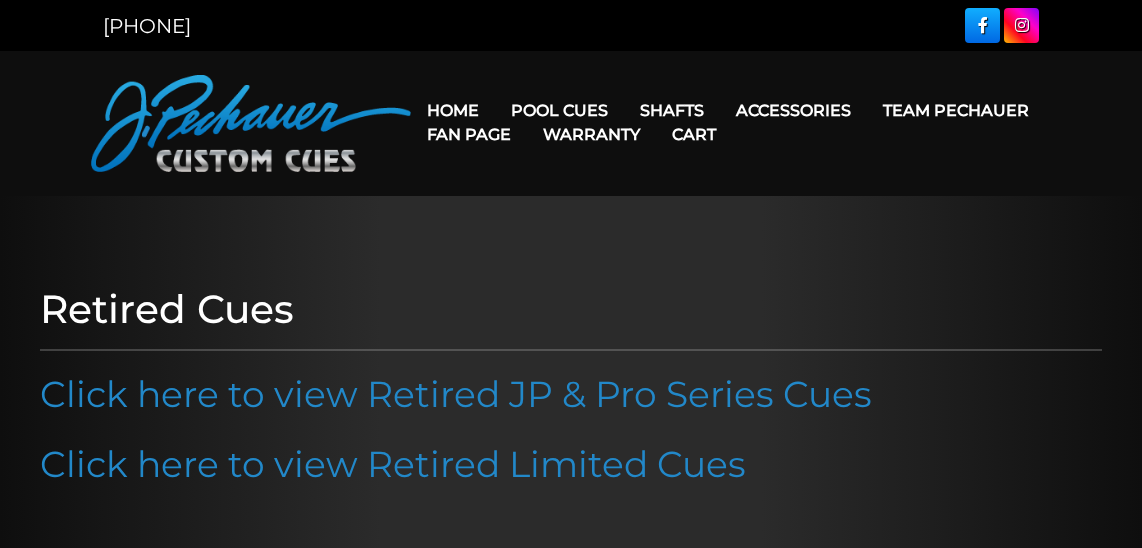 scroll, scrollTop: 0, scrollLeft: 0, axis: both 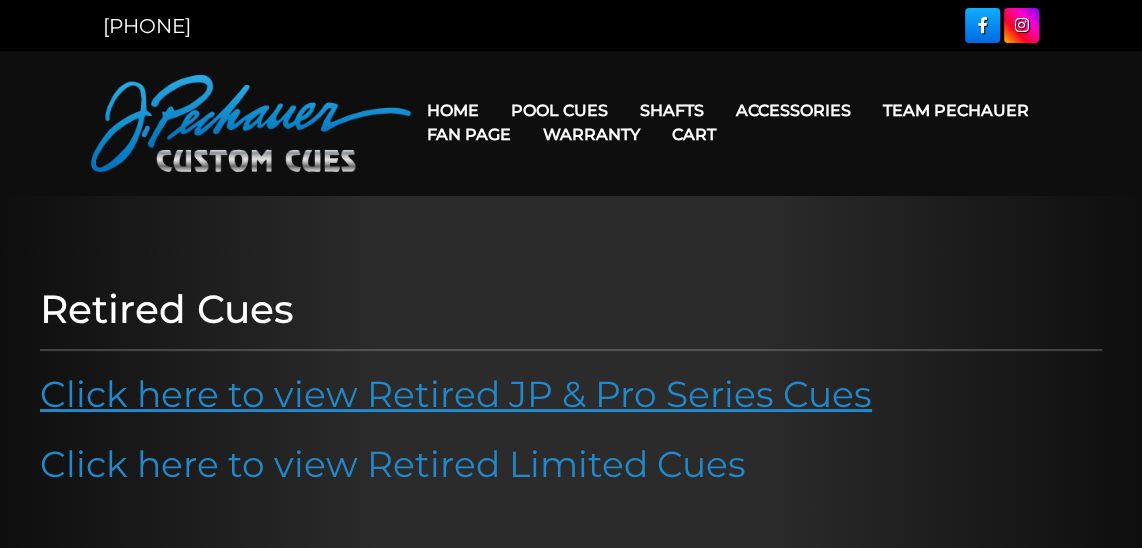 click on "Click here to view Retired JP & Pro Series Cues" at bounding box center [456, 394] 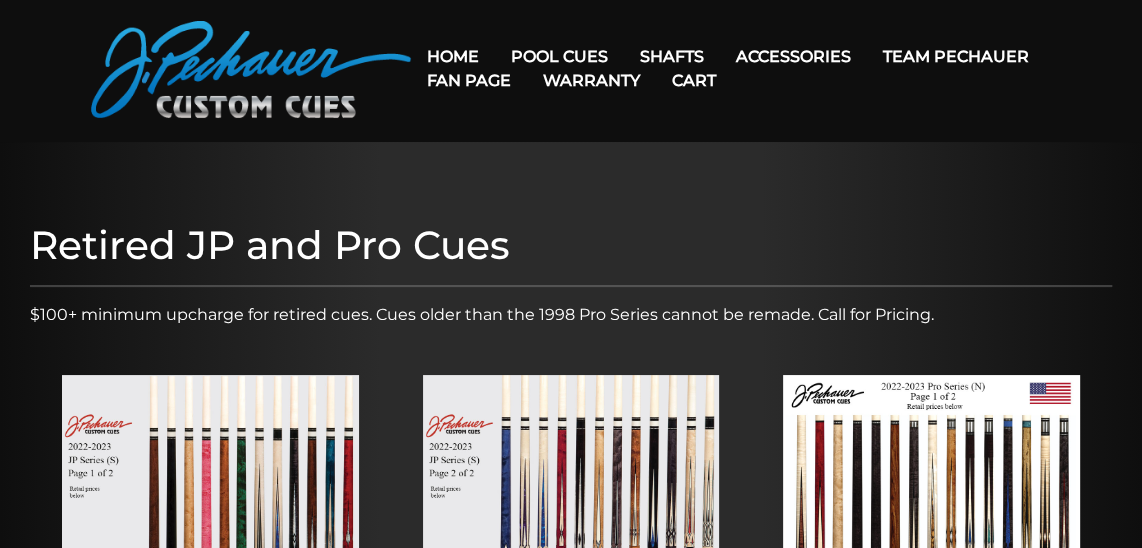 scroll, scrollTop: 432, scrollLeft: 0, axis: vertical 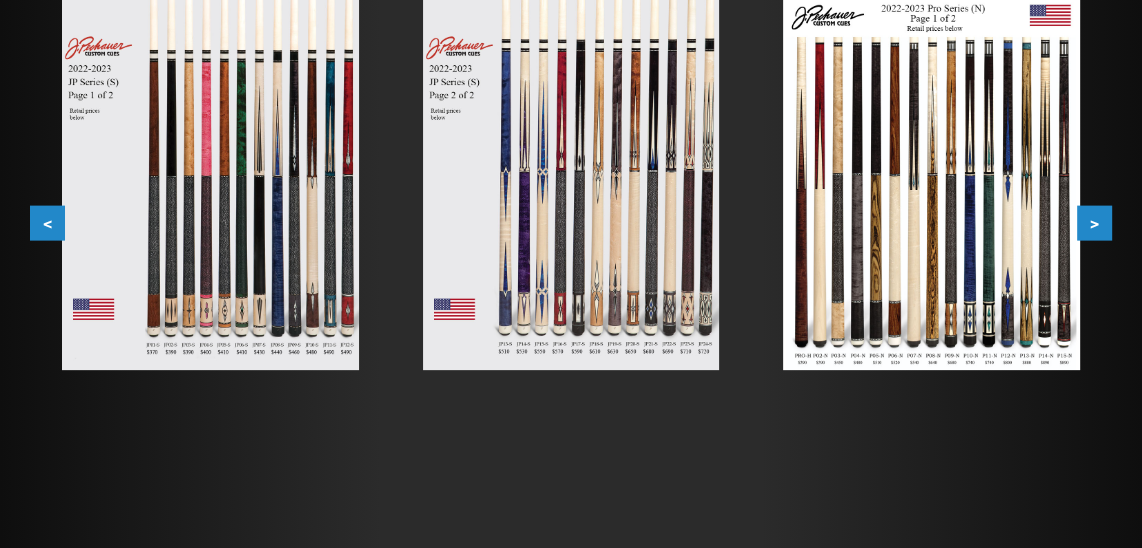 click at bounding box center [931, 184] 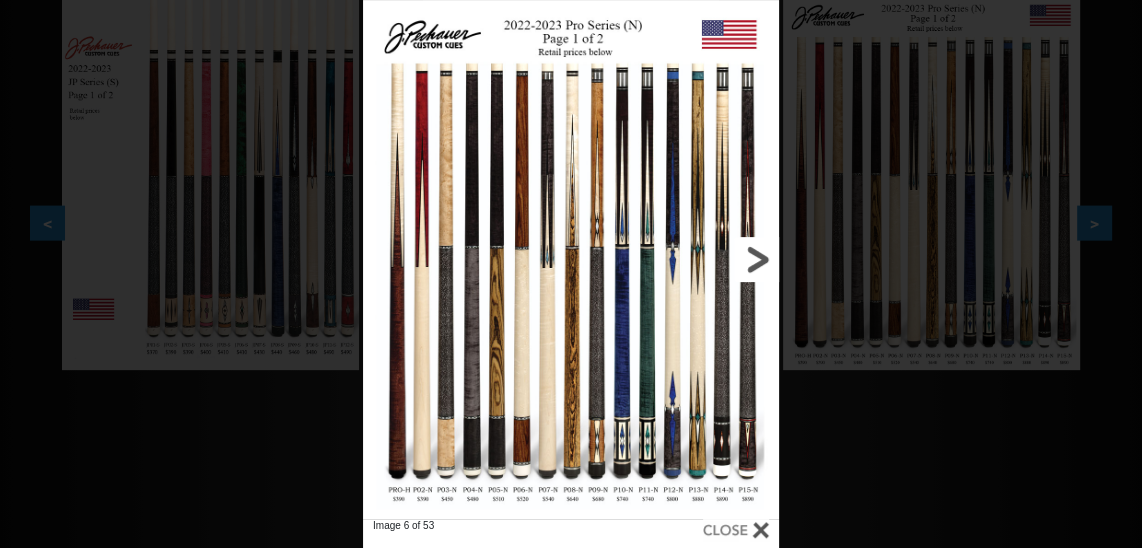 click at bounding box center [685, 259] 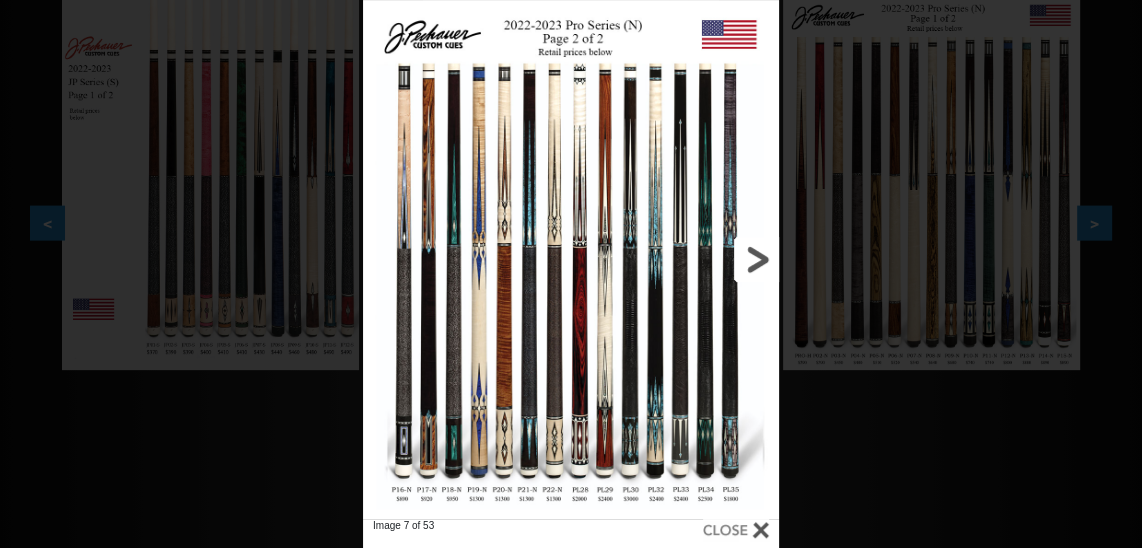 click at bounding box center (685, 259) 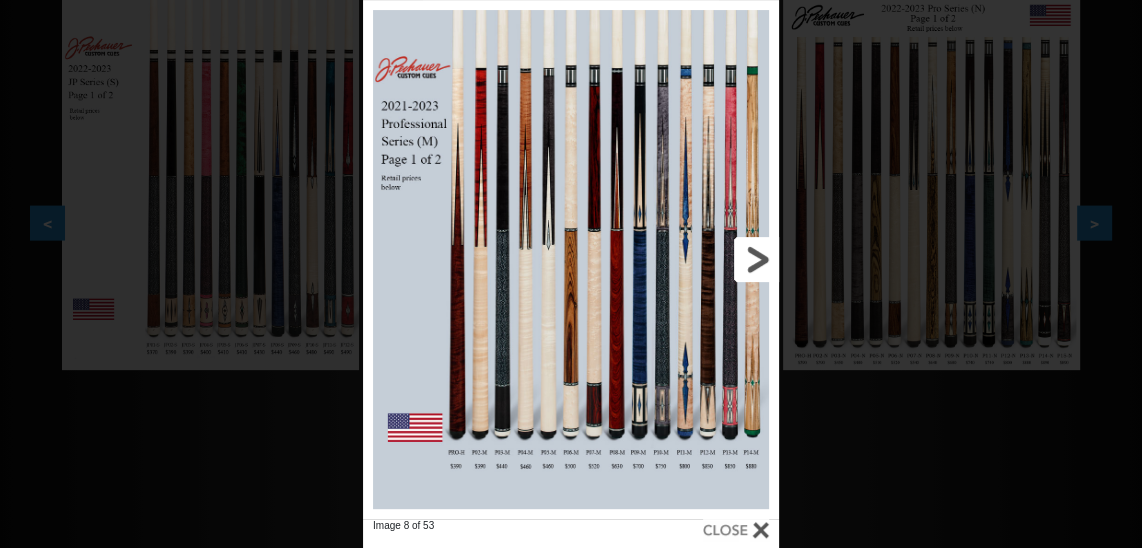 click at bounding box center [685, 259] 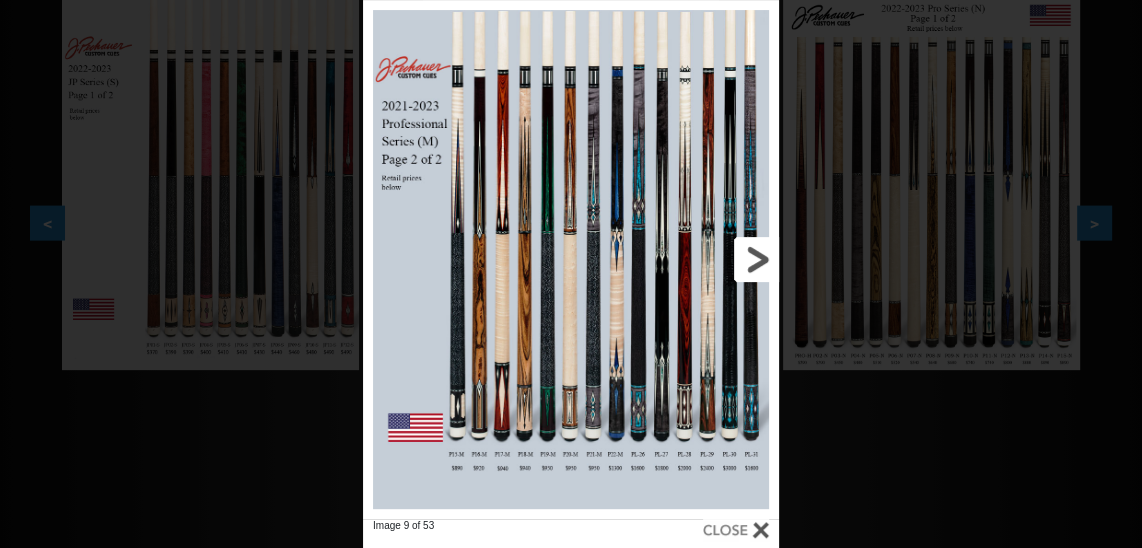 click at bounding box center (685, 259) 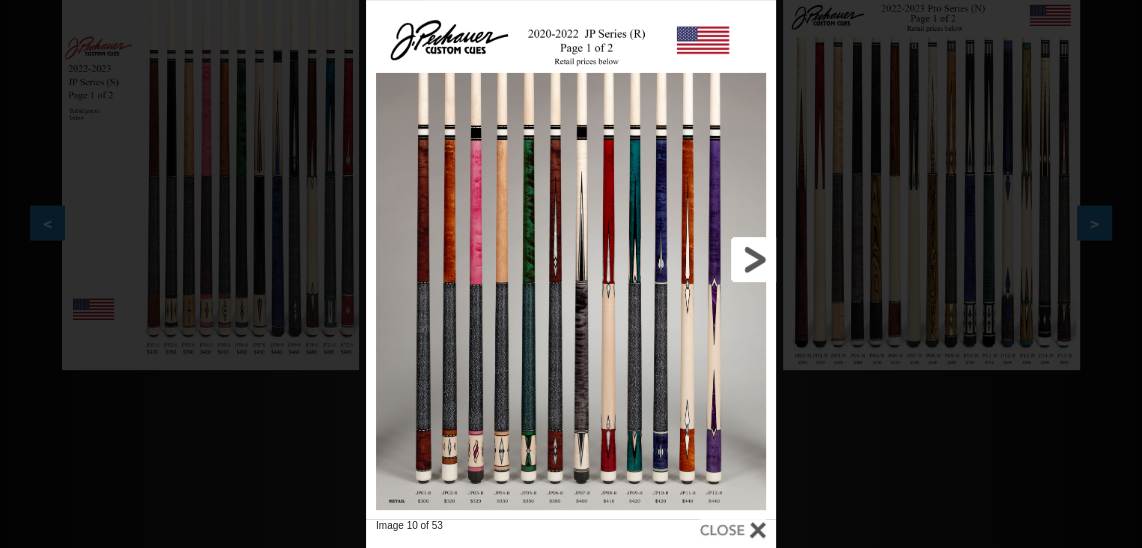 click at bounding box center (684, 259) 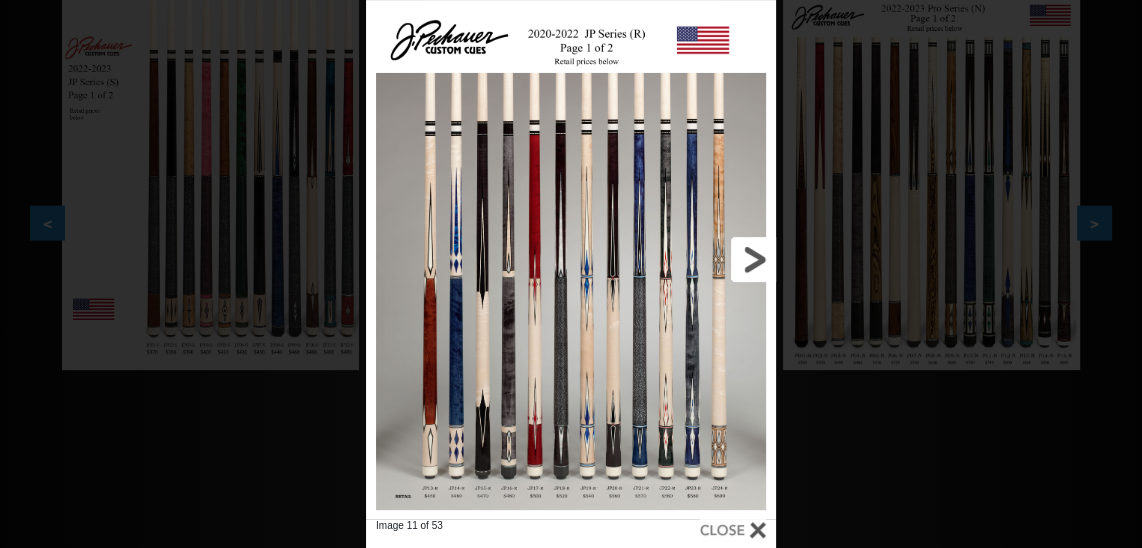click at bounding box center (684, 259) 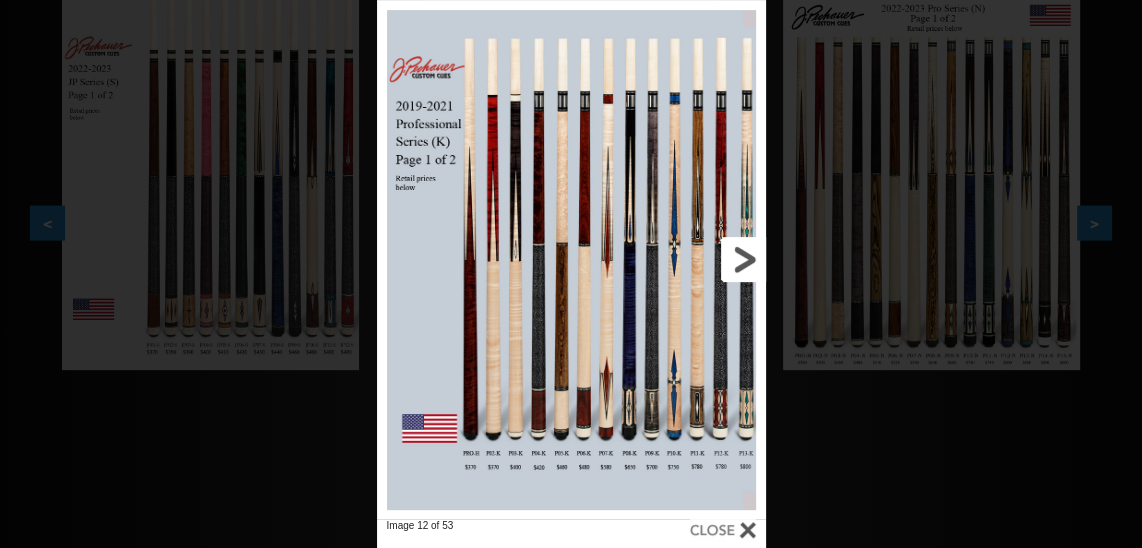 click at bounding box center (677, 259) 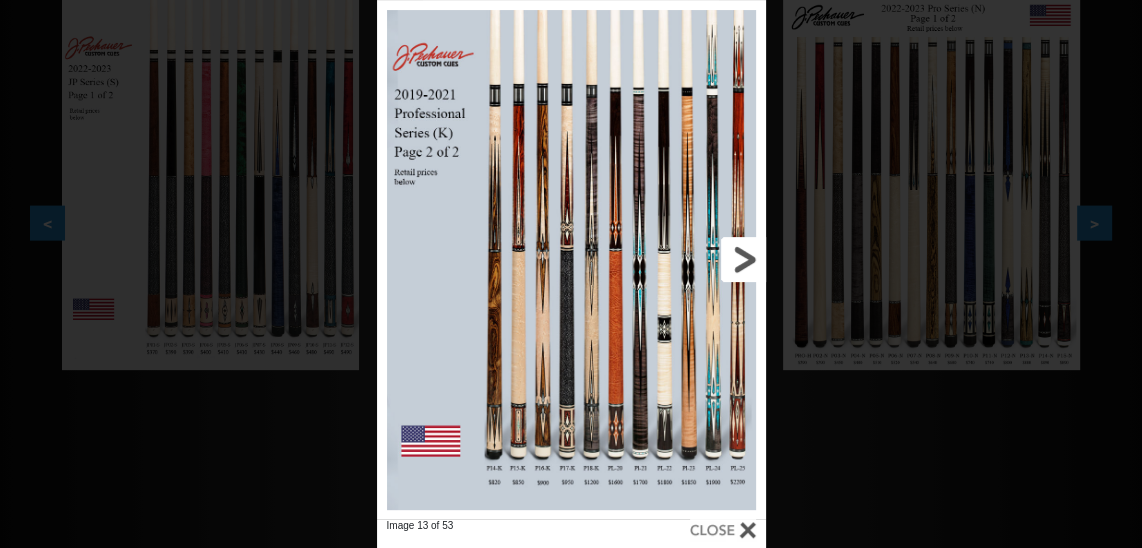 click at bounding box center (677, 259) 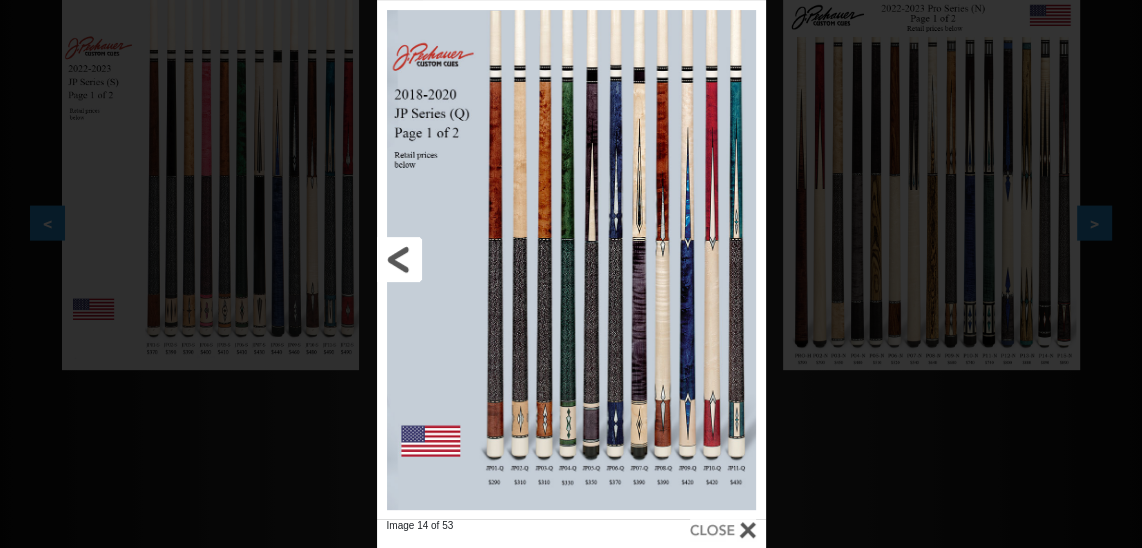 click at bounding box center [464, 259] 